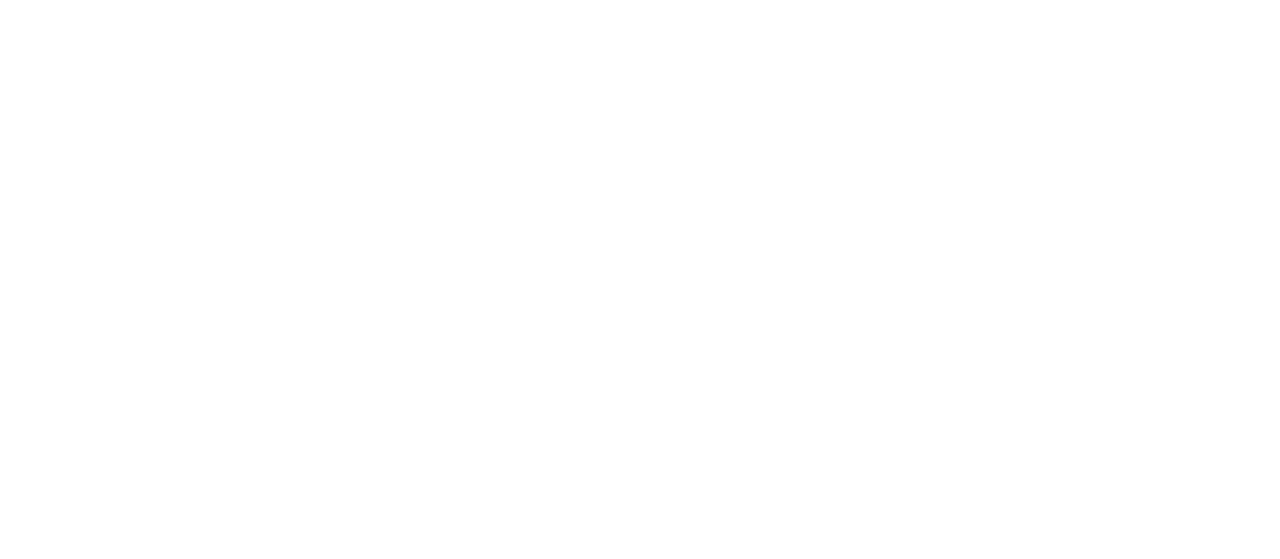 scroll, scrollTop: 0, scrollLeft: 0, axis: both 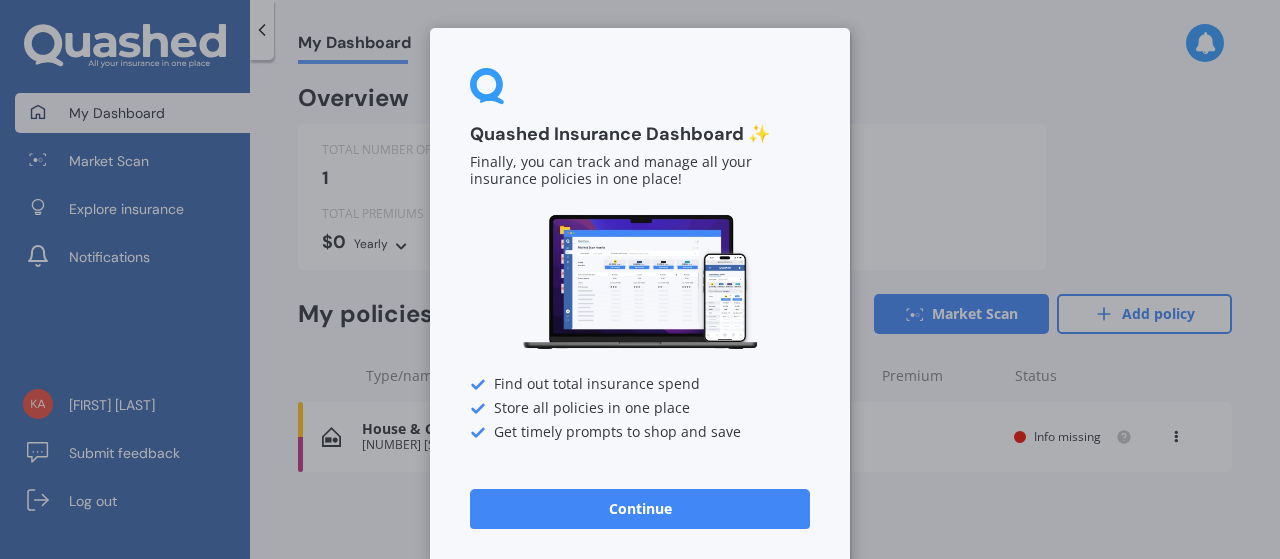click on "Continue" at bounding box center [640, 509] 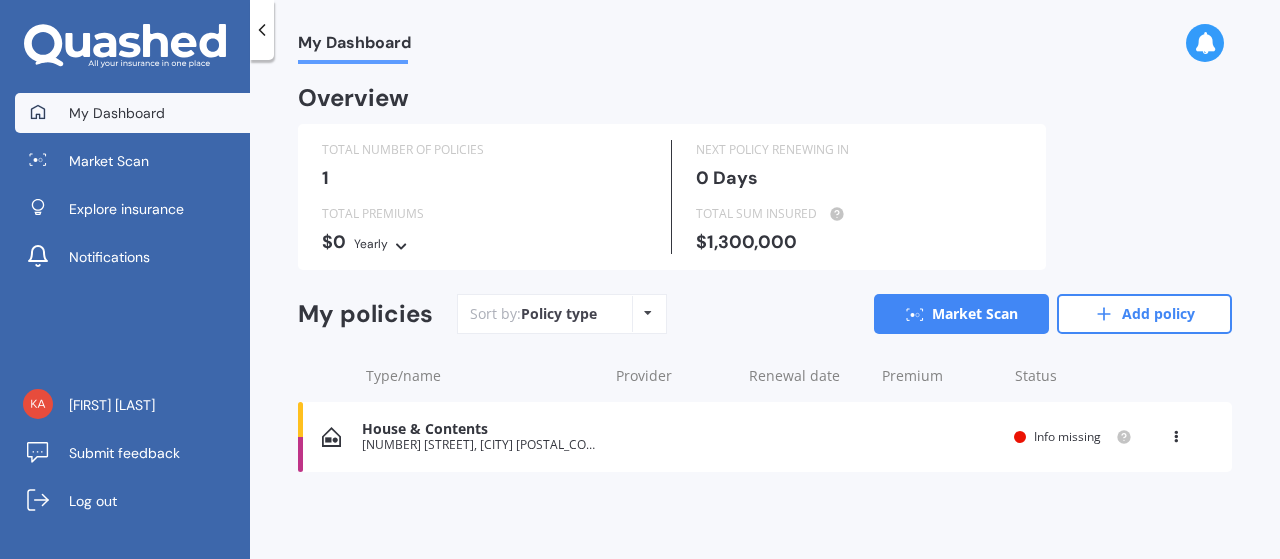 click at bounding box center [1176, 433] 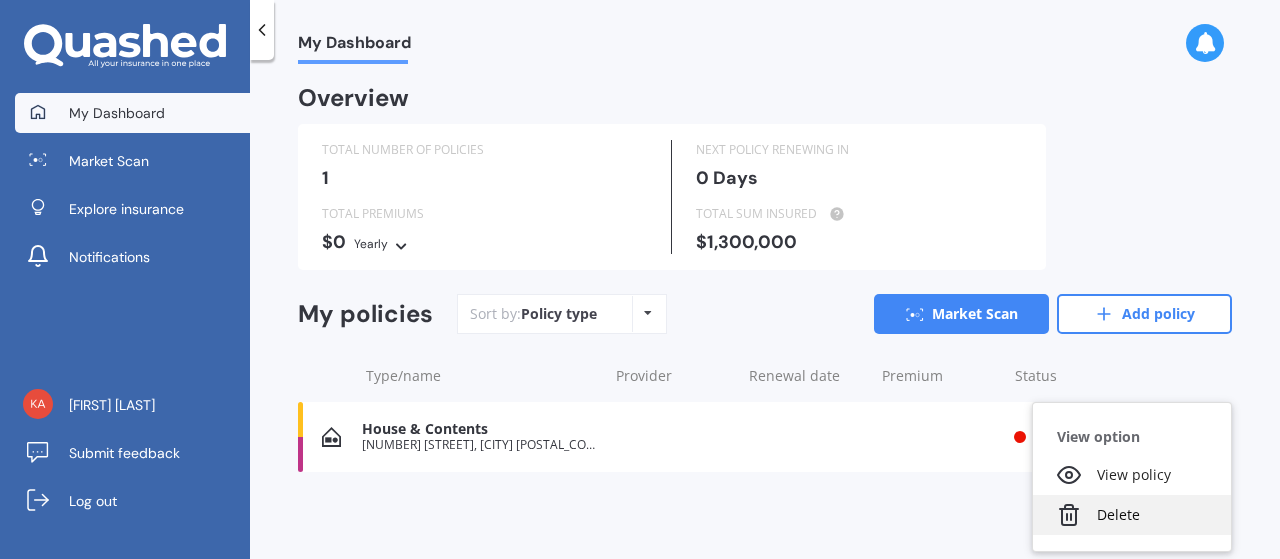 click on "Delete" at bounding box center (1132, 515) 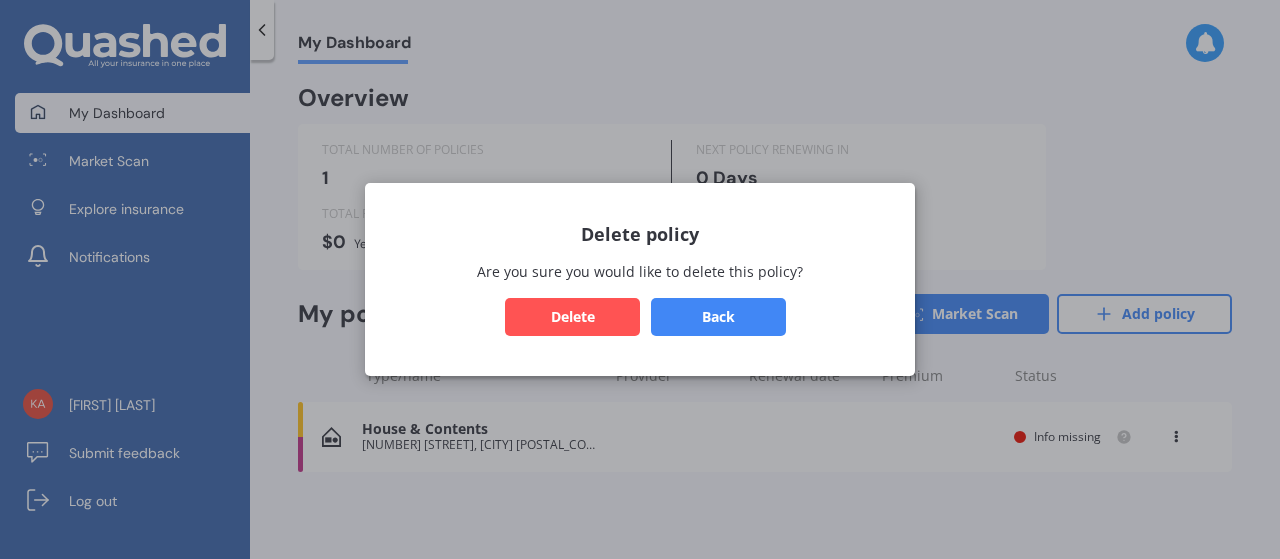 click on "Delete" at bounding box center [572, 317] 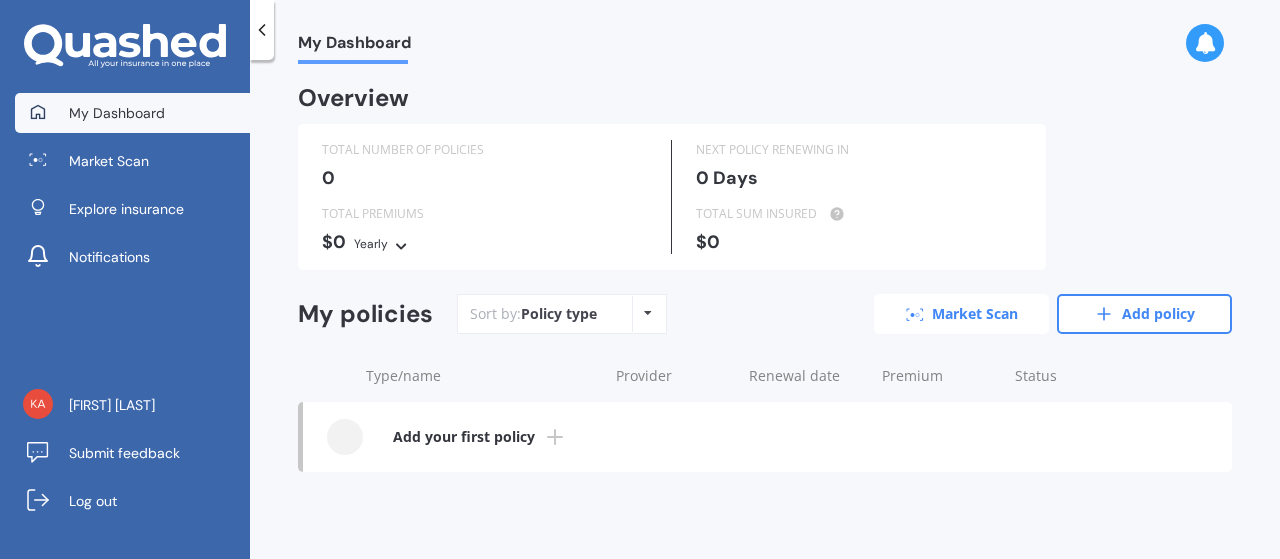 click on "Market Scan" at bounding box center [961, 314] 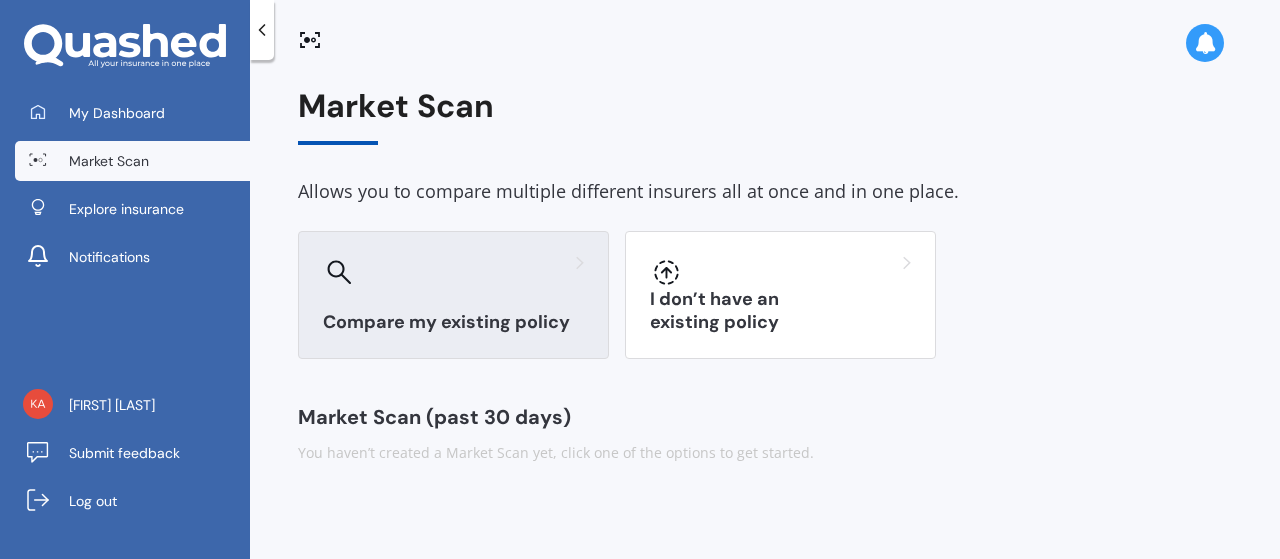 click on "Compare my existing policy" at bounding box center (453, 322) 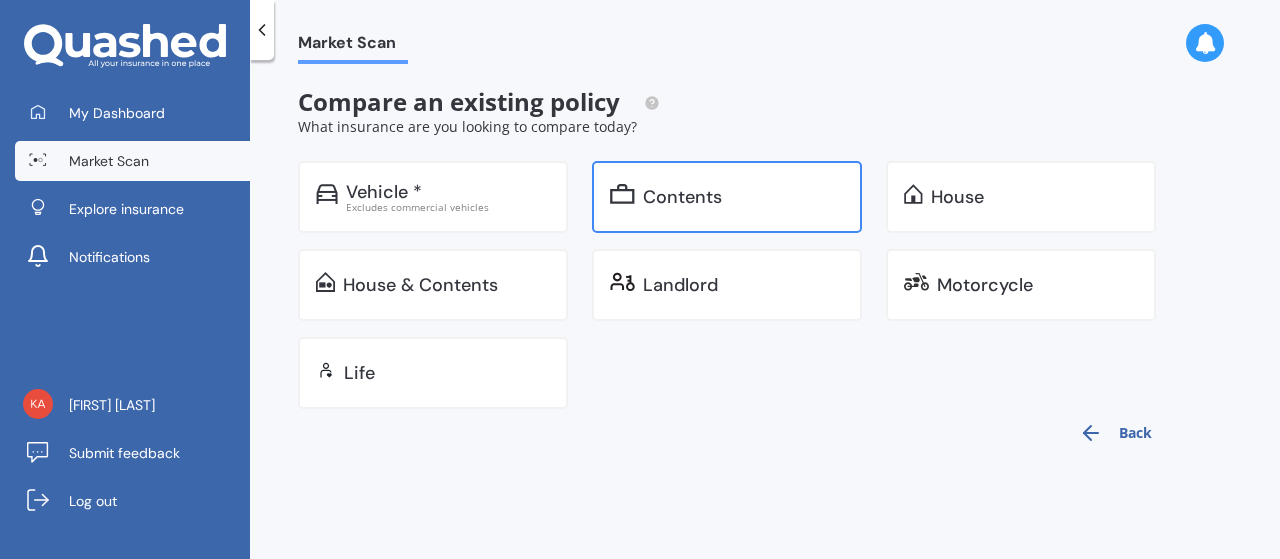click on "Contents" at bounding box center (384, 192) 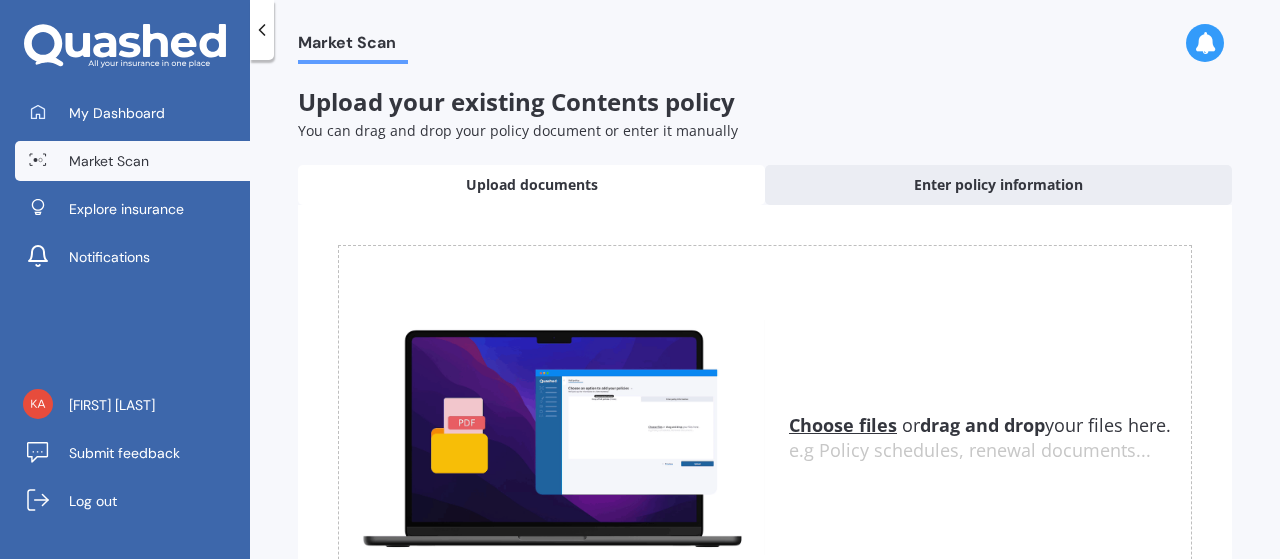 click on "Choose files" at bounding box center (843, 425) 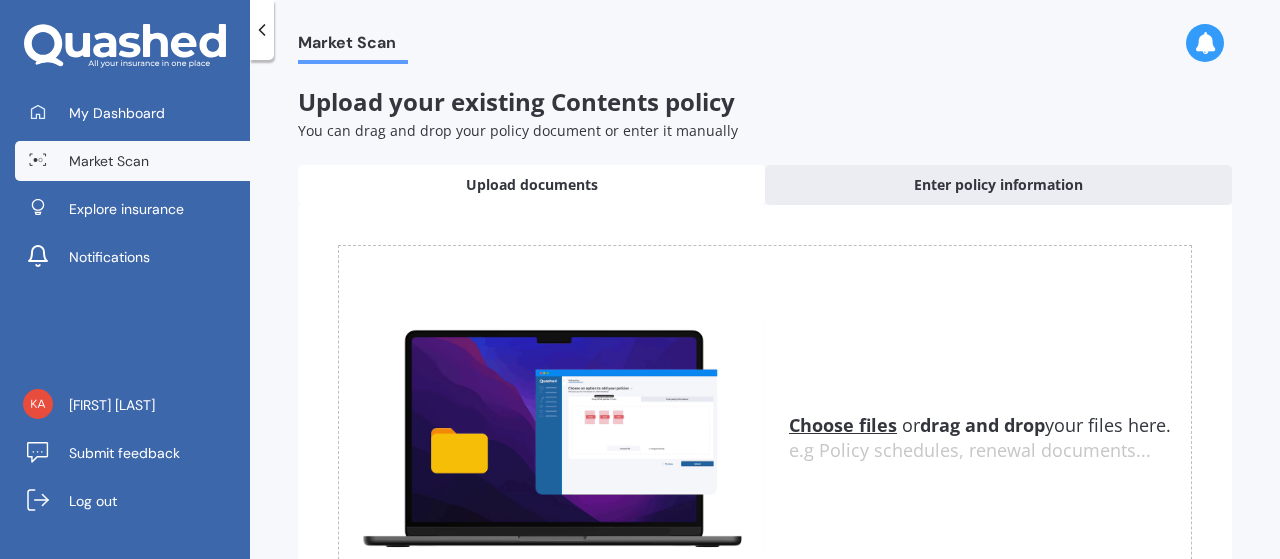 click on "Choose files" at bounding box center (843, 425) 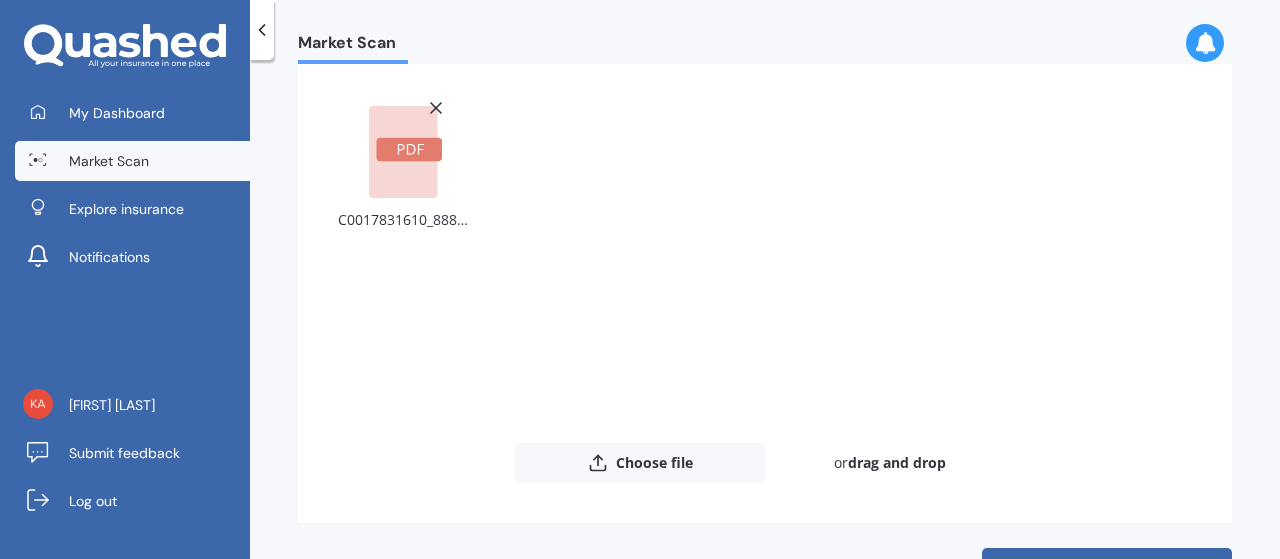 scroll, scrollTop: 210, scrollLeft: 0, axis: vertical 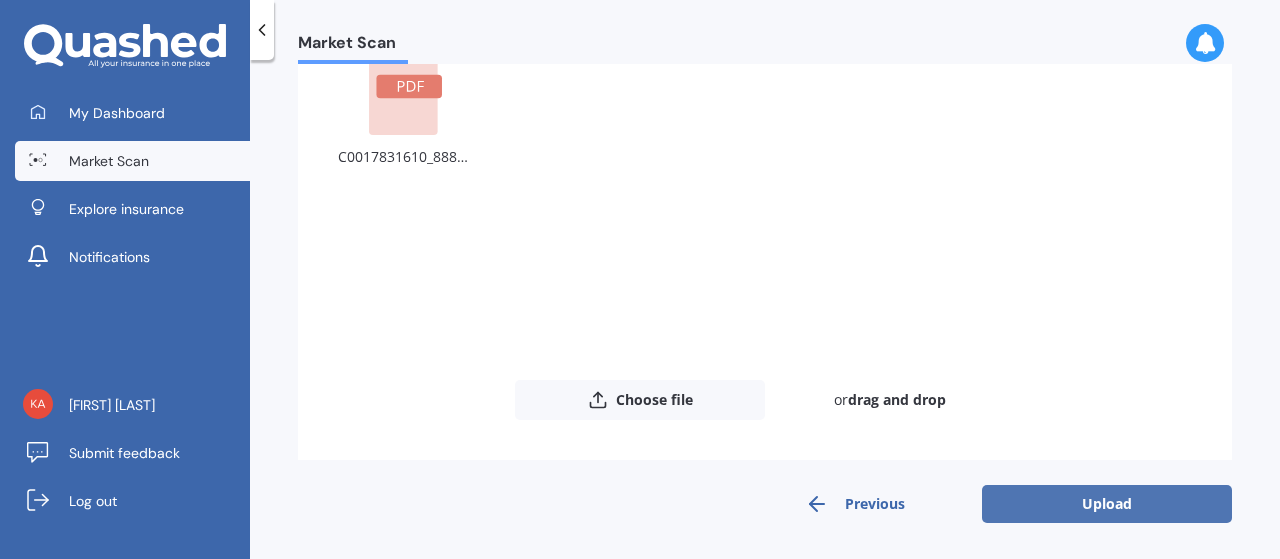 click on "Upload" at bounding box center (1107, 504) 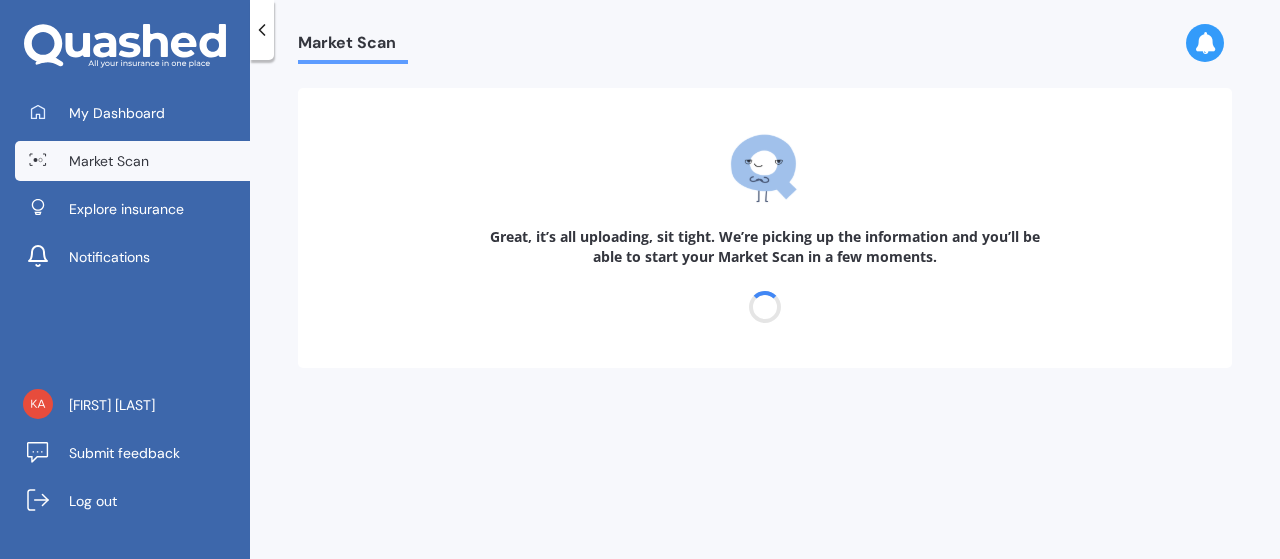 scroll, scrollTop: 0, scrollLeft: 0, axis: both 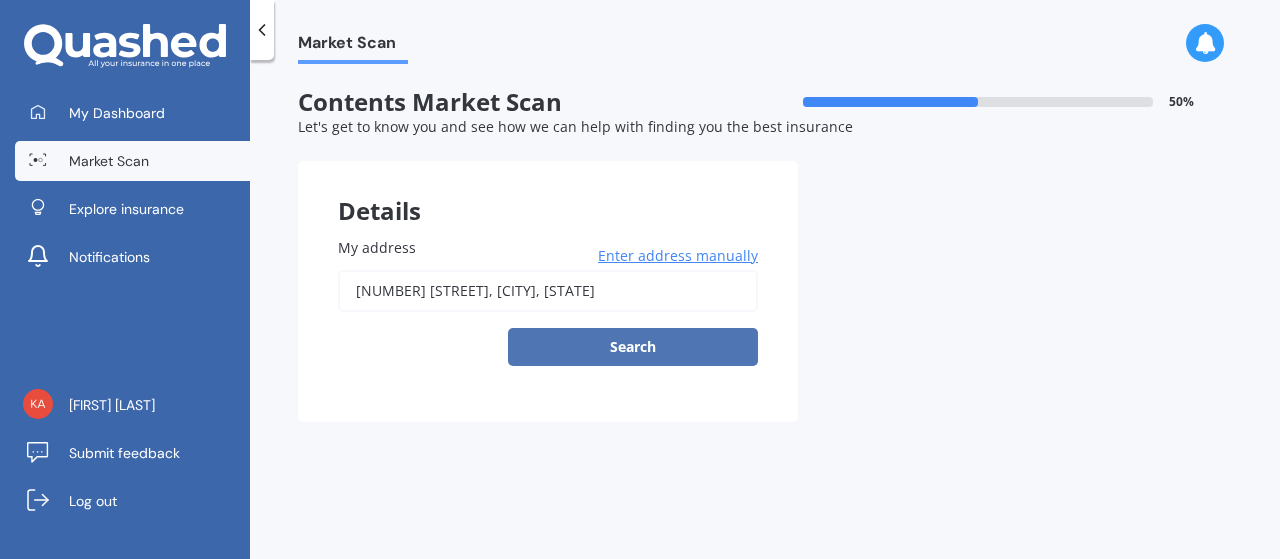 click on "Search" at bounding box center [633, 347] 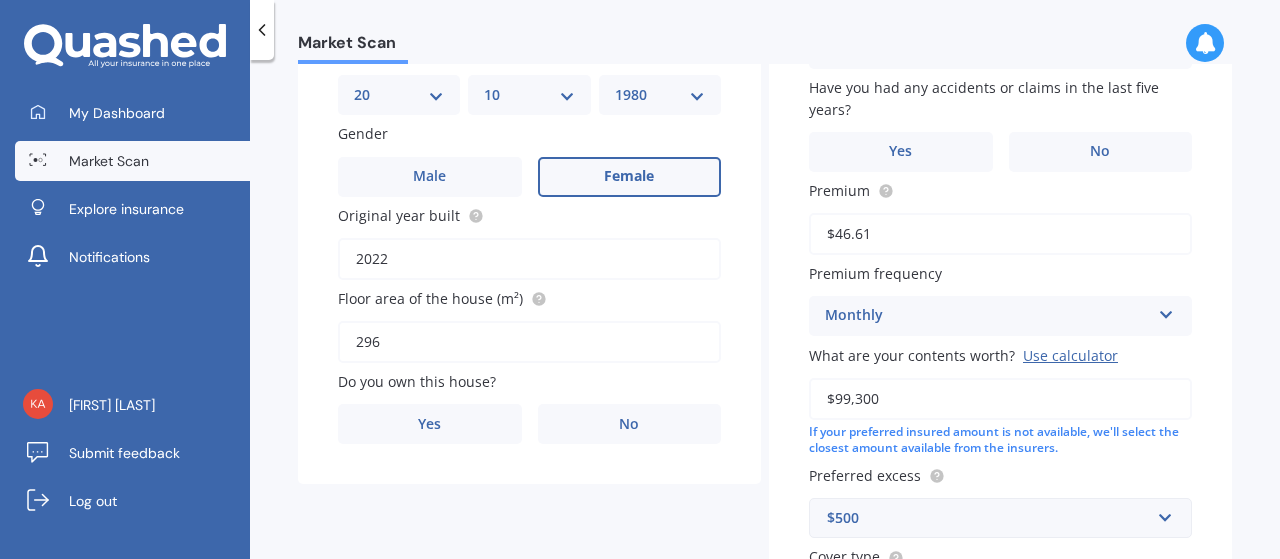 scroll, scrollTop: 288, scrollLeft: 0, axis: vertical 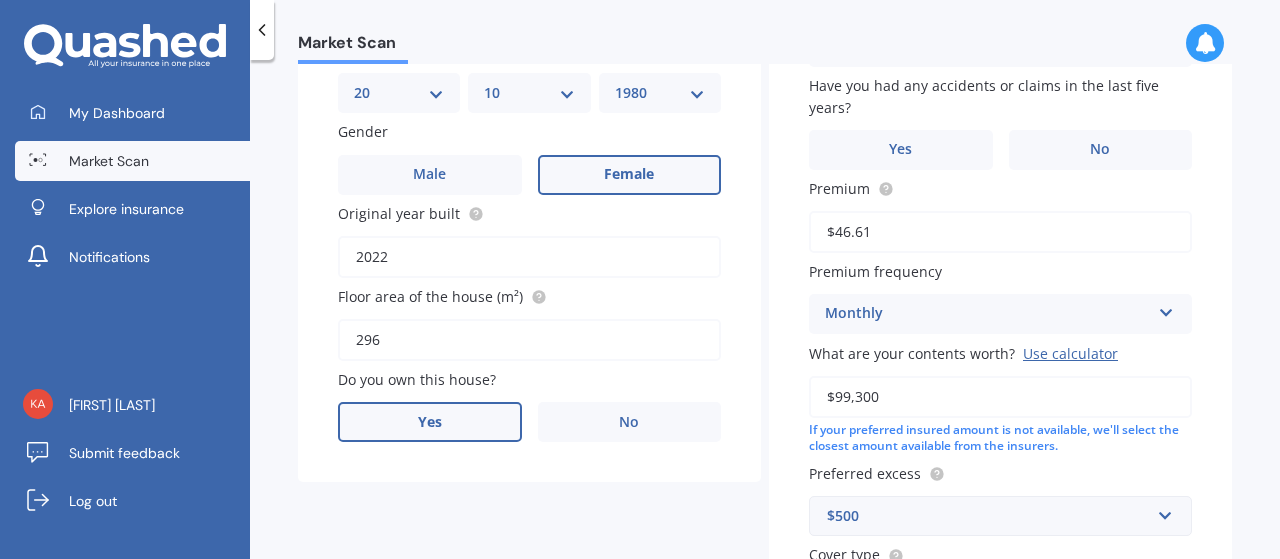 click on "Yes" at bounding box center (430, 175) 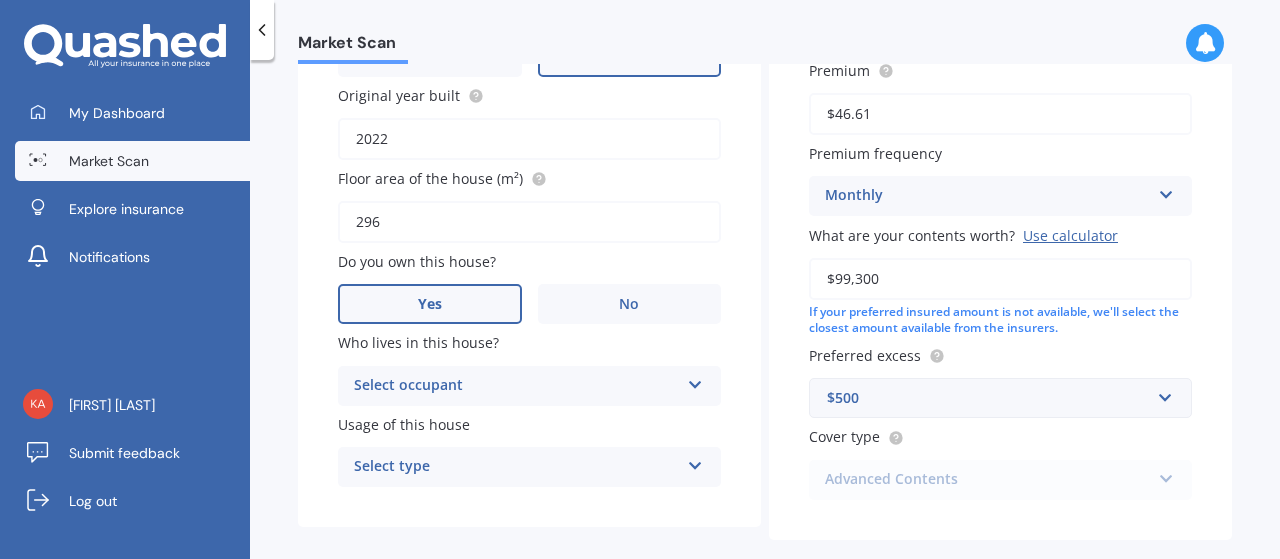scroll, scrollTop: 425, scrollLeft: 0, axis: vertical 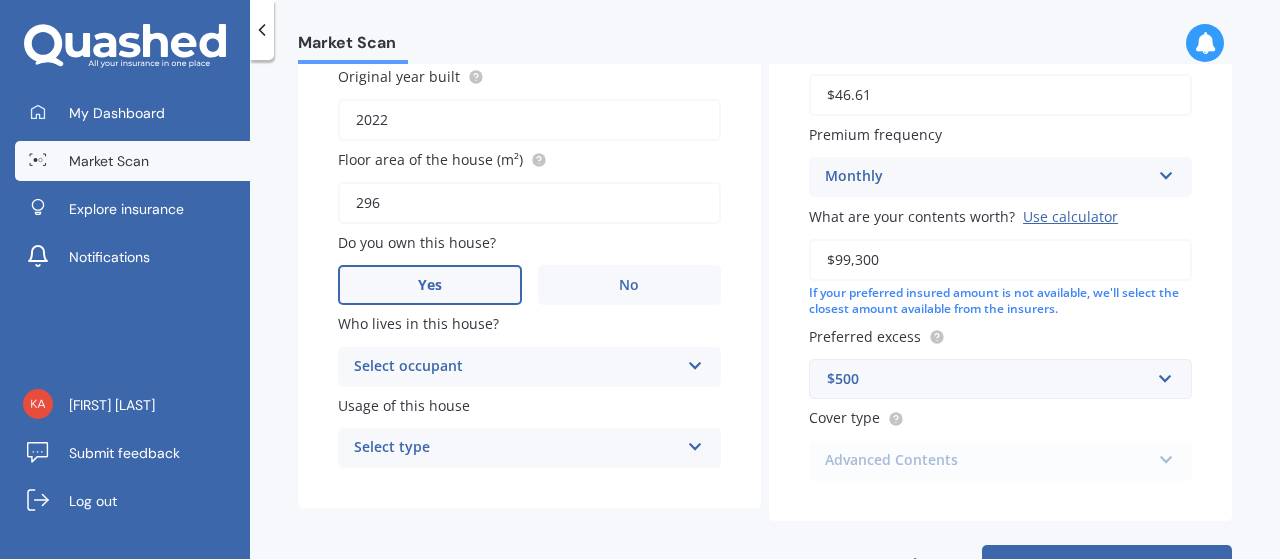 click on "Select occupant" at bounding box center (516, 367) 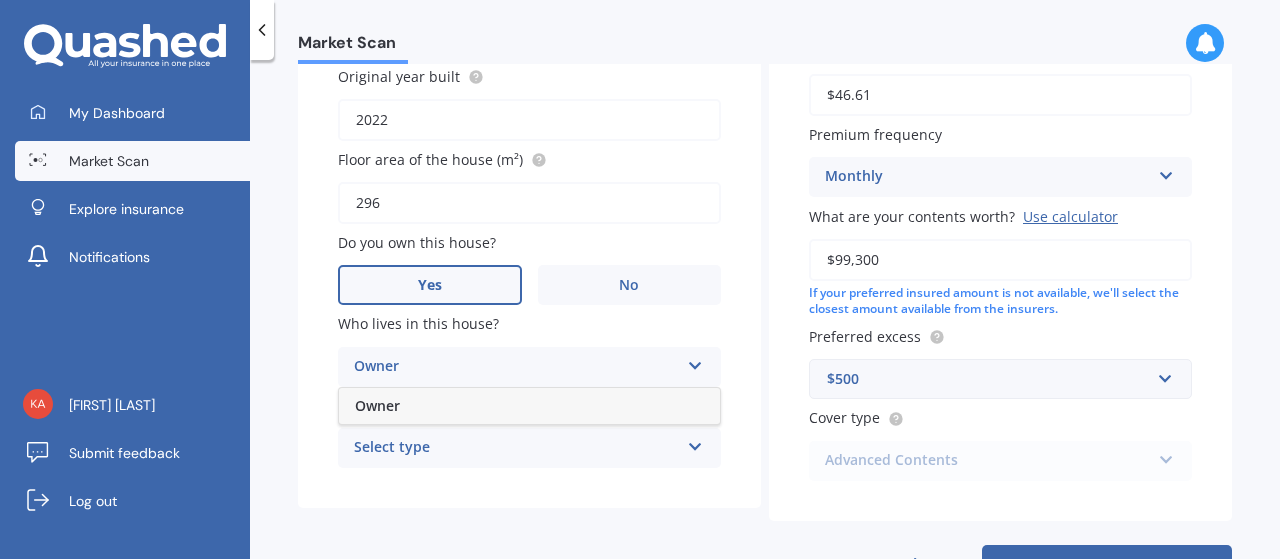 click on "Owner" at bounding box center (529, 406) 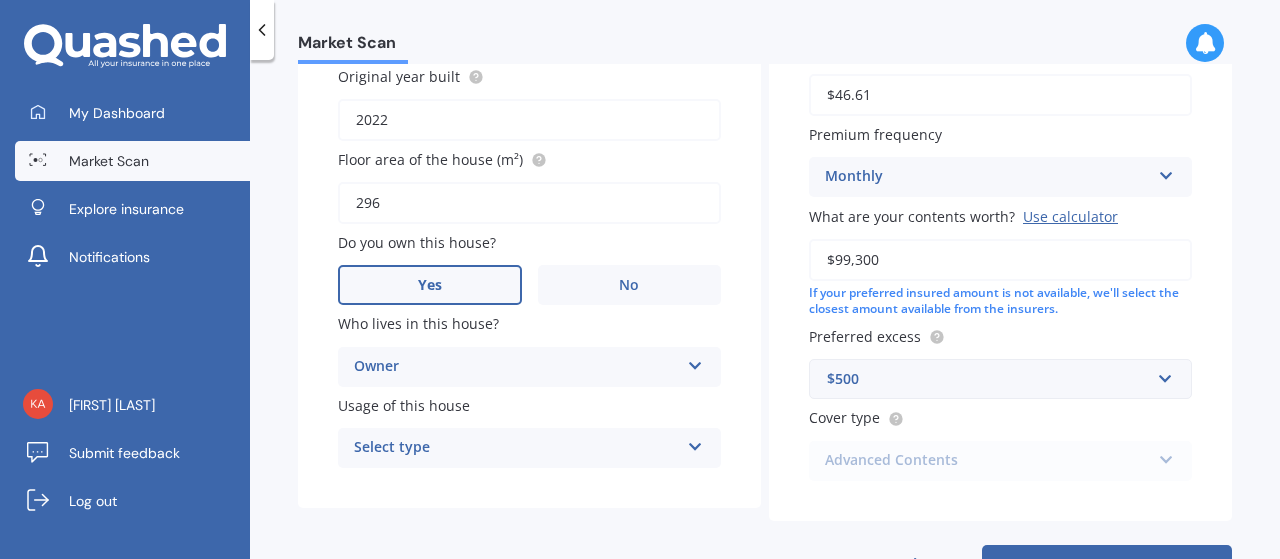 click on "Select type" at bounding box center (516, 448) 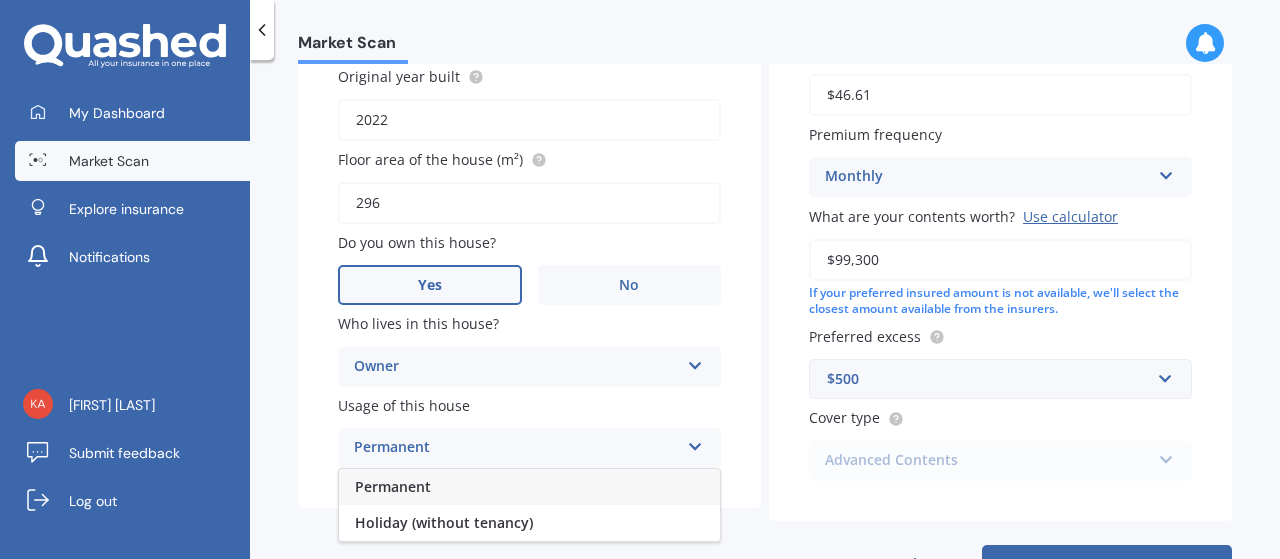 click on "Permanent" at bounding box center (529, 487) 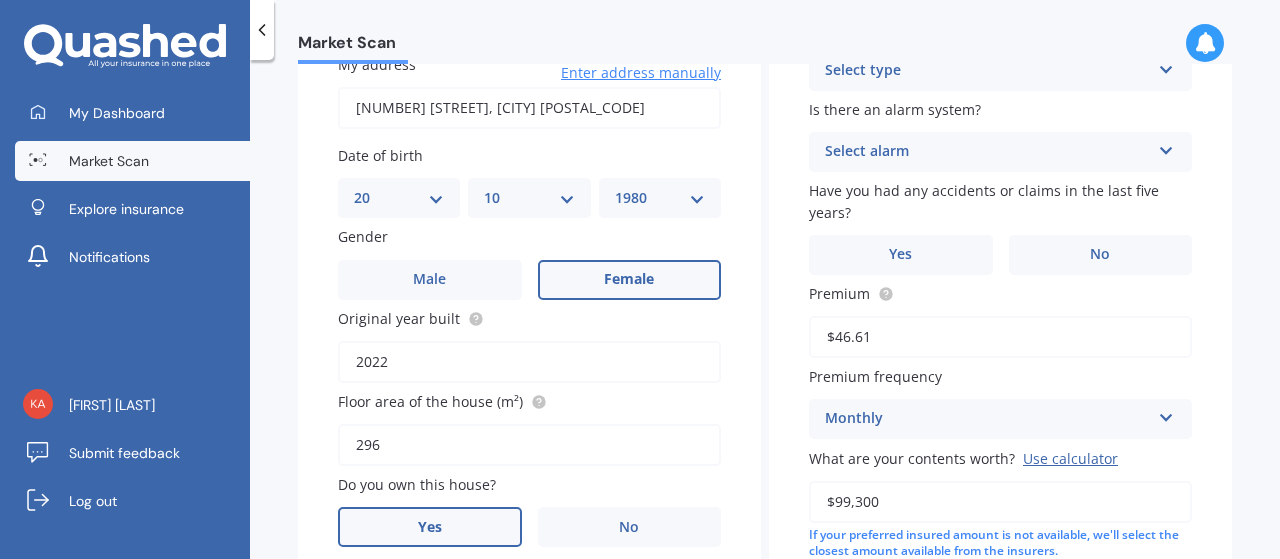 scroll, scrollTop: 139, scrollLeft: 0, axis: vertical 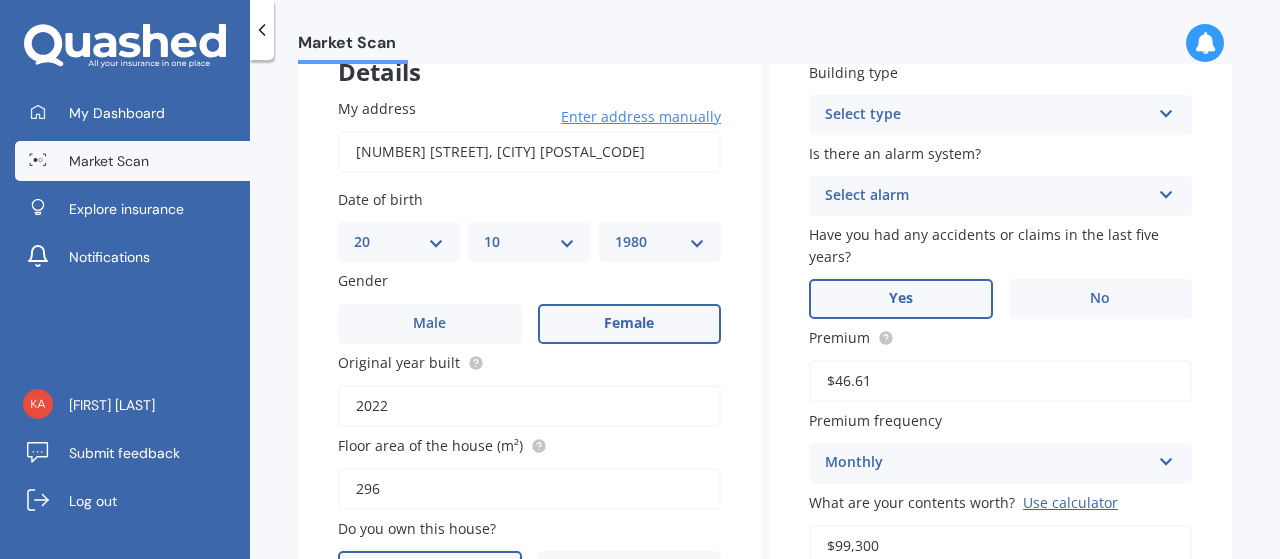 click on "Yes" at bounding box center [430, 324] 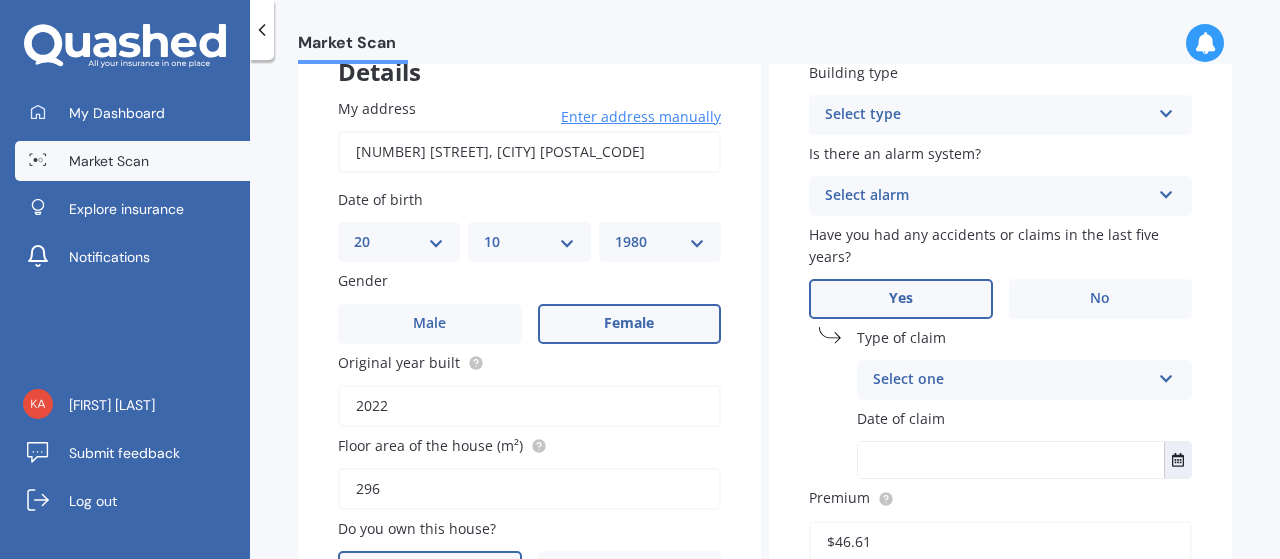 click on "Select one" at bounding box center [1011, 380] 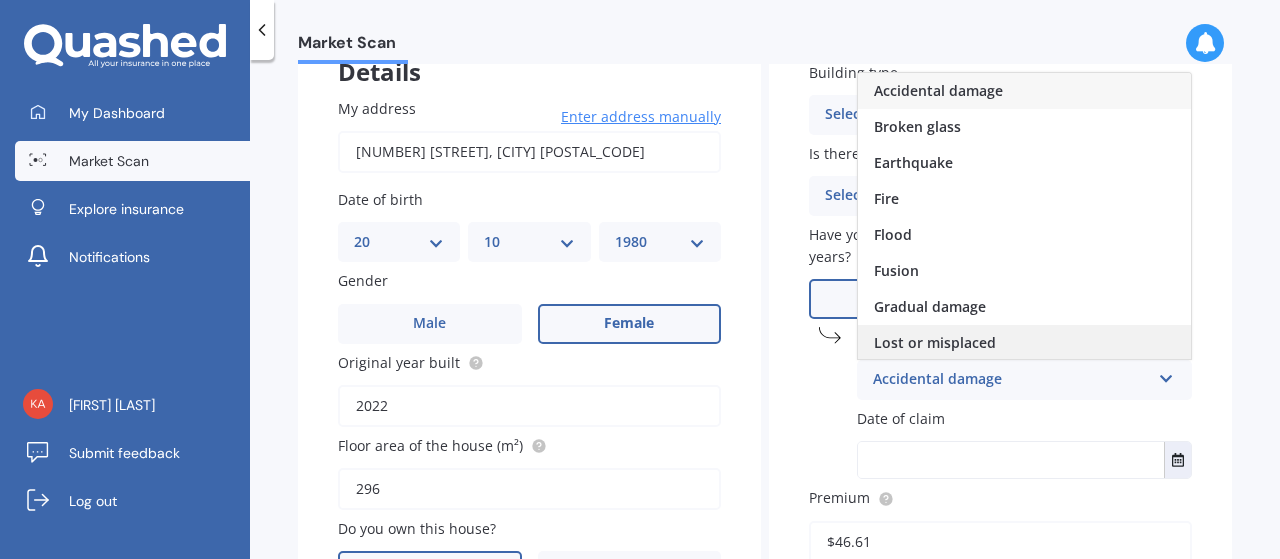click on "Lost or misplaced" at bounding box center (1024, 343) 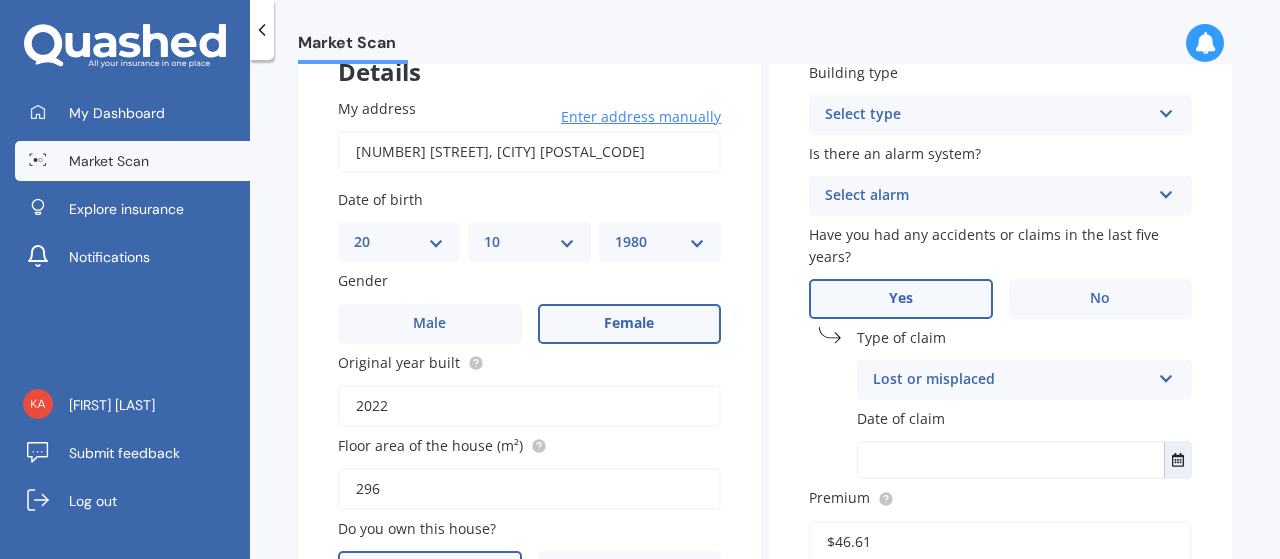 click on "Date of claim" at bounding box center (1020, 418) 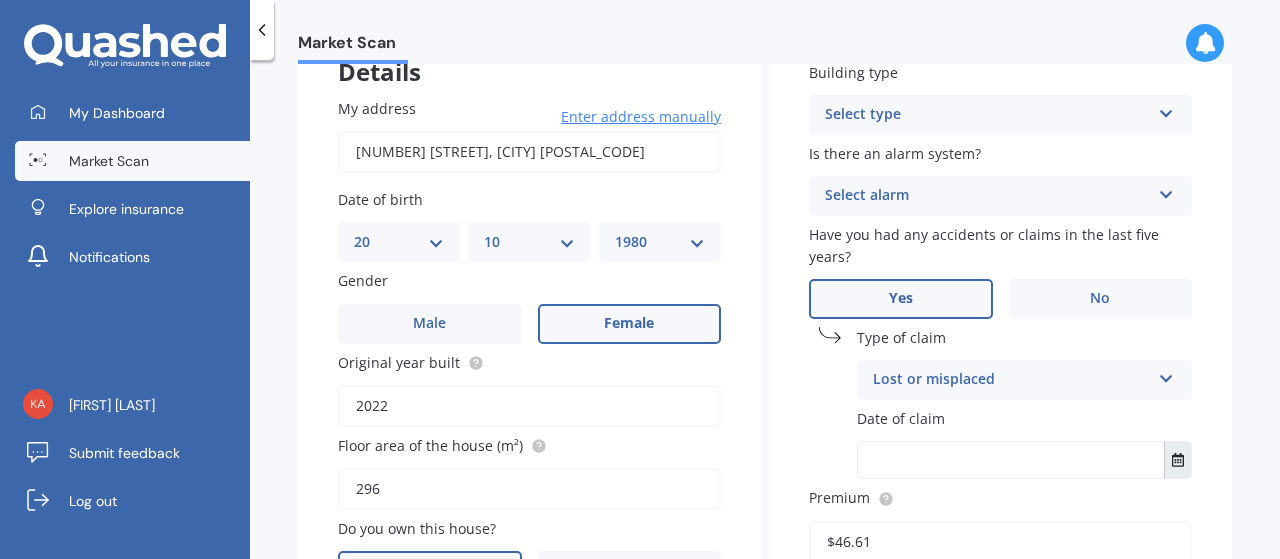 click at bounding box center [1178, 460] 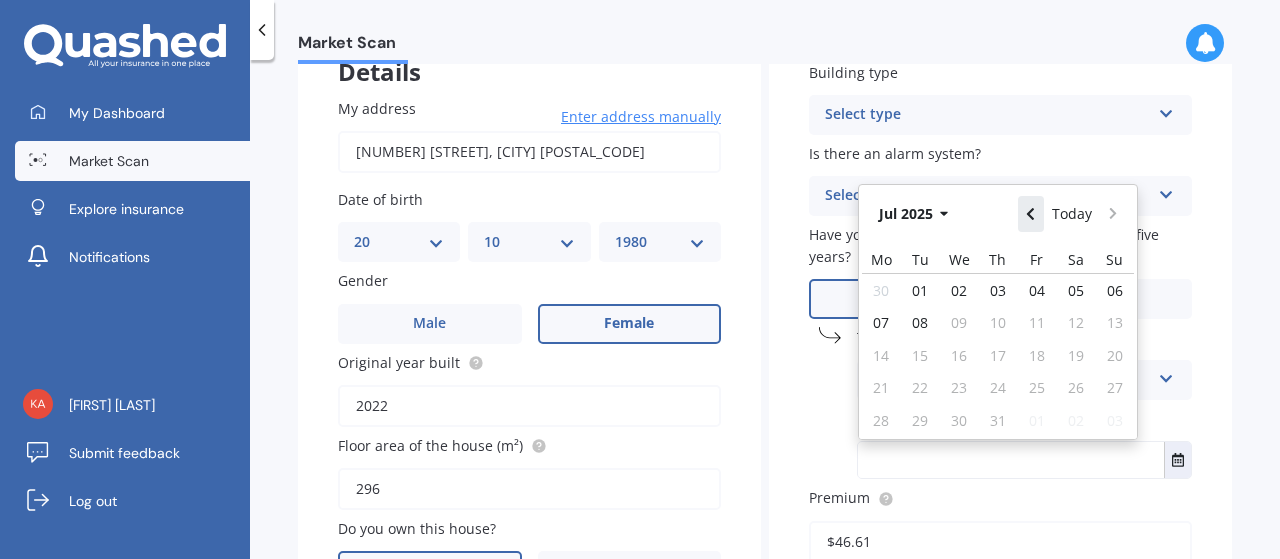 click at bounding box center (1030, 214) 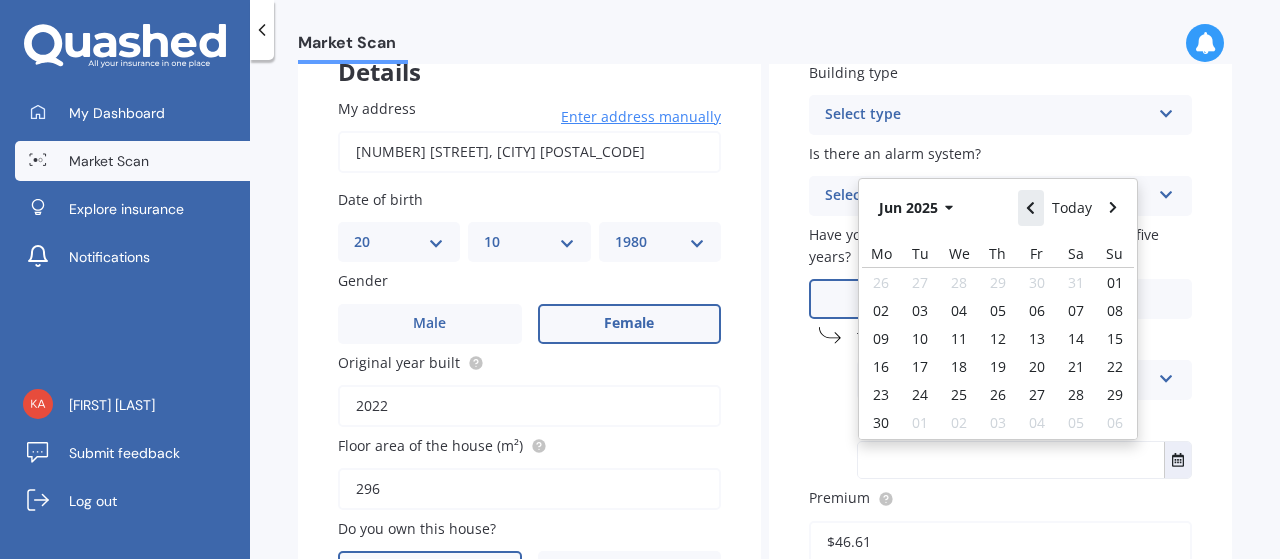 click at bounding box center [1030, 208] 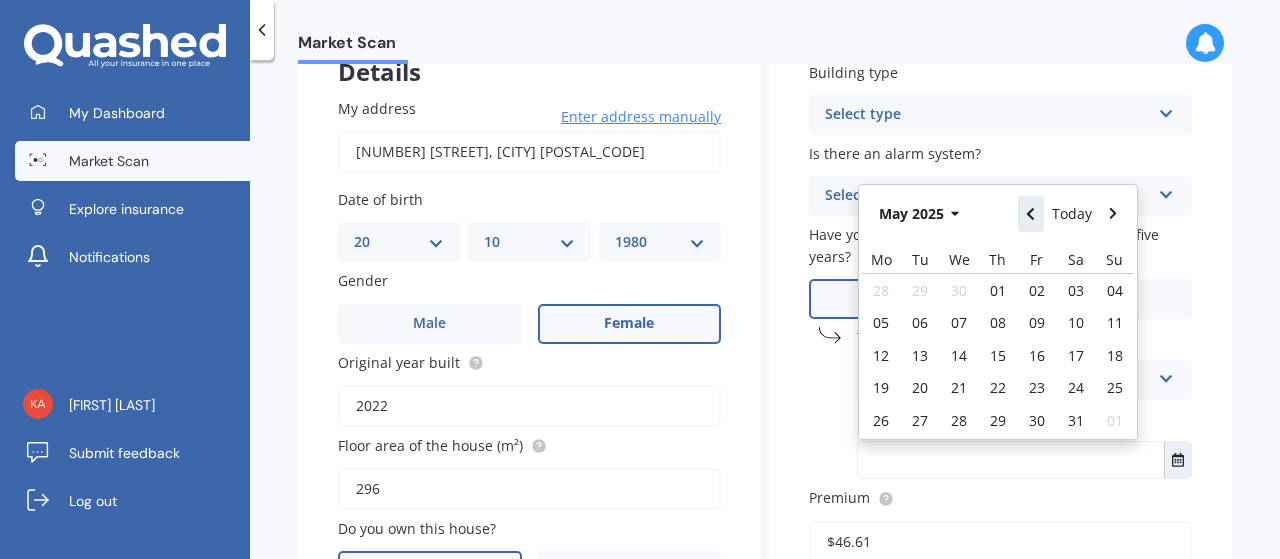 click at bounding box center [1030, 214] 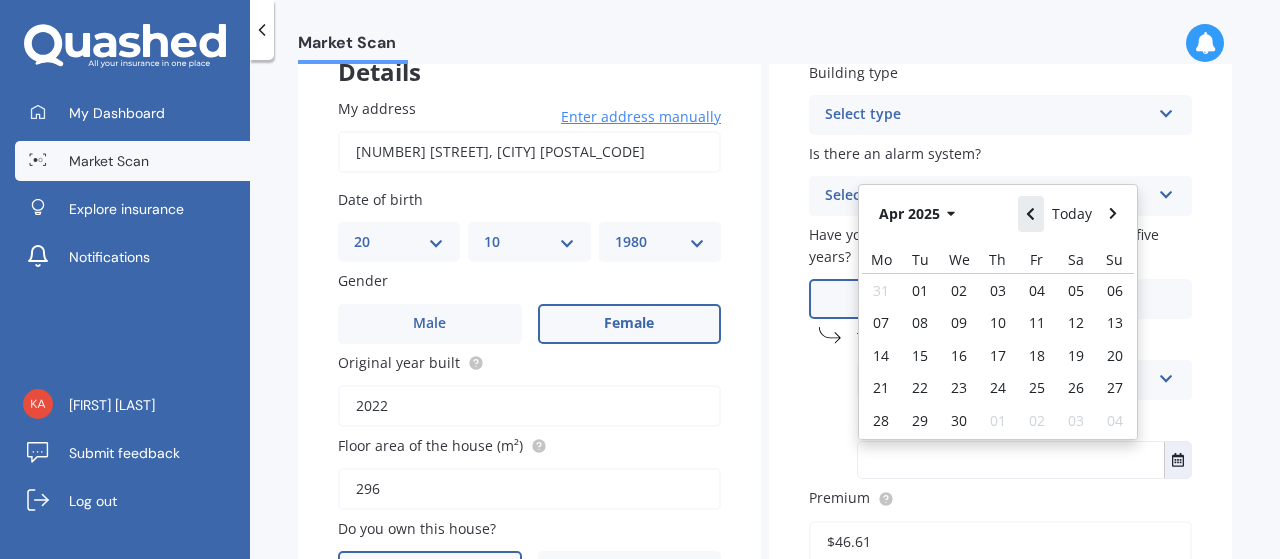 click at bounding box center [1030, 214] 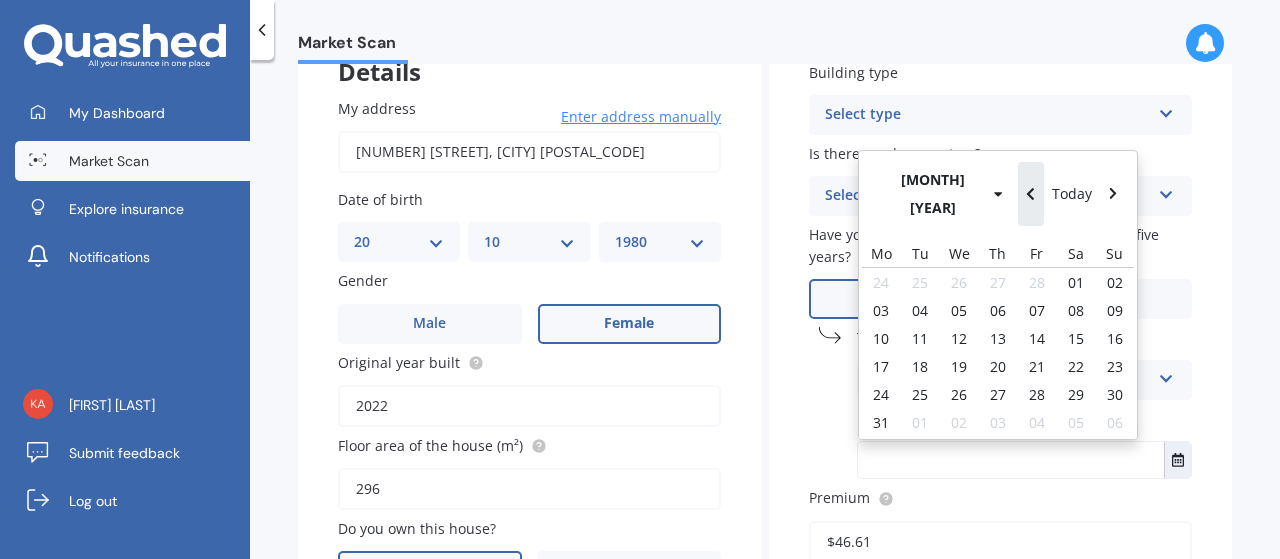 click at bounding box center [1030, 194] 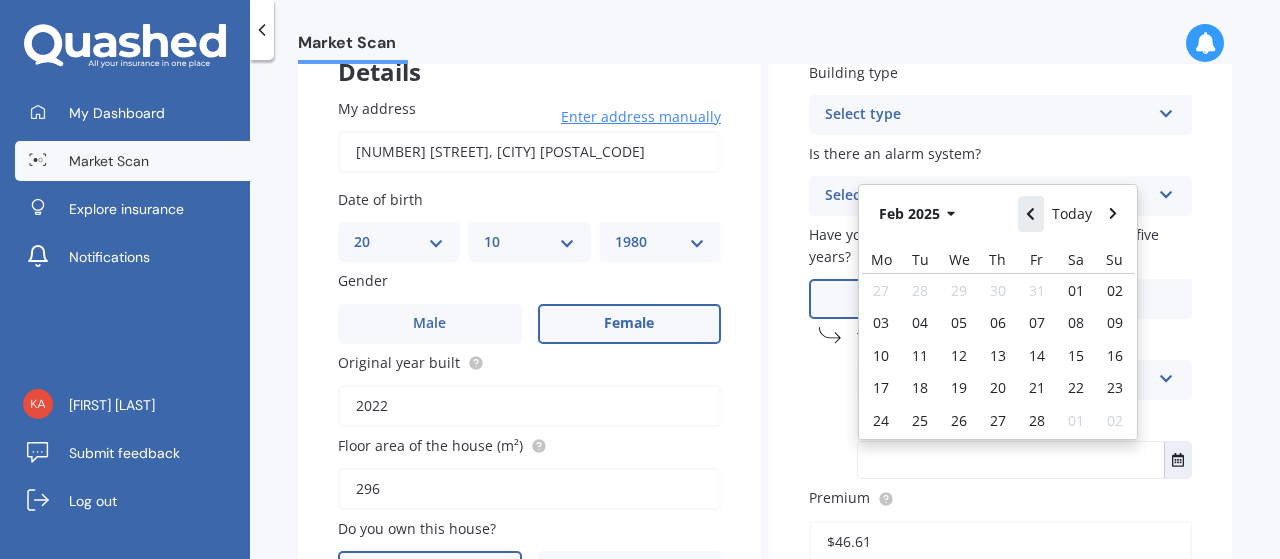 click at bounding box center [1030, 214] 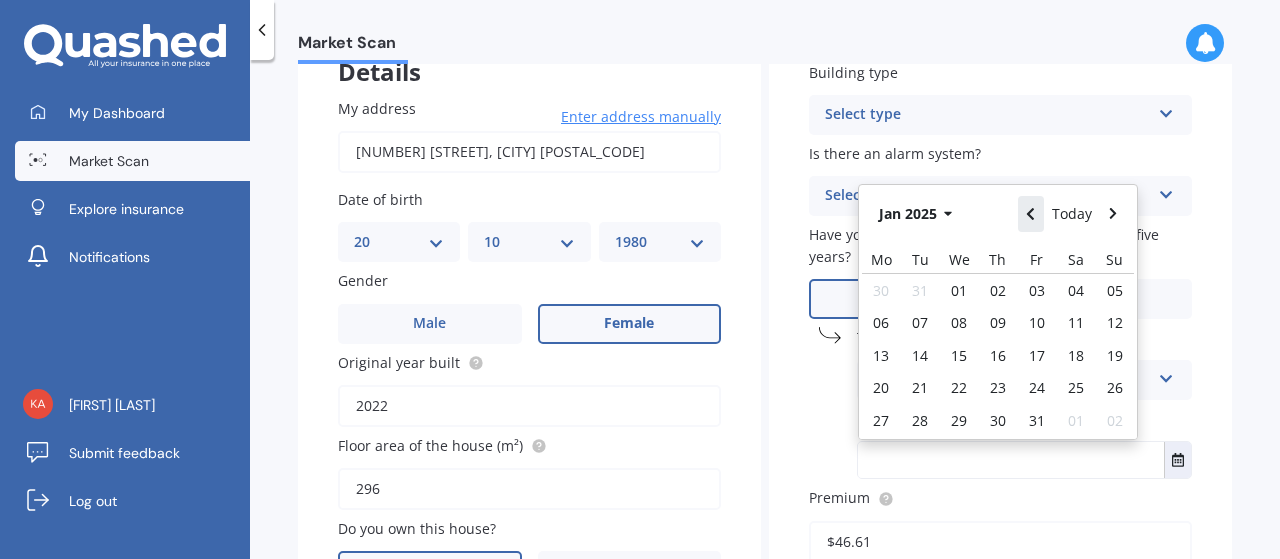 click at bounding box center [1030, 214] 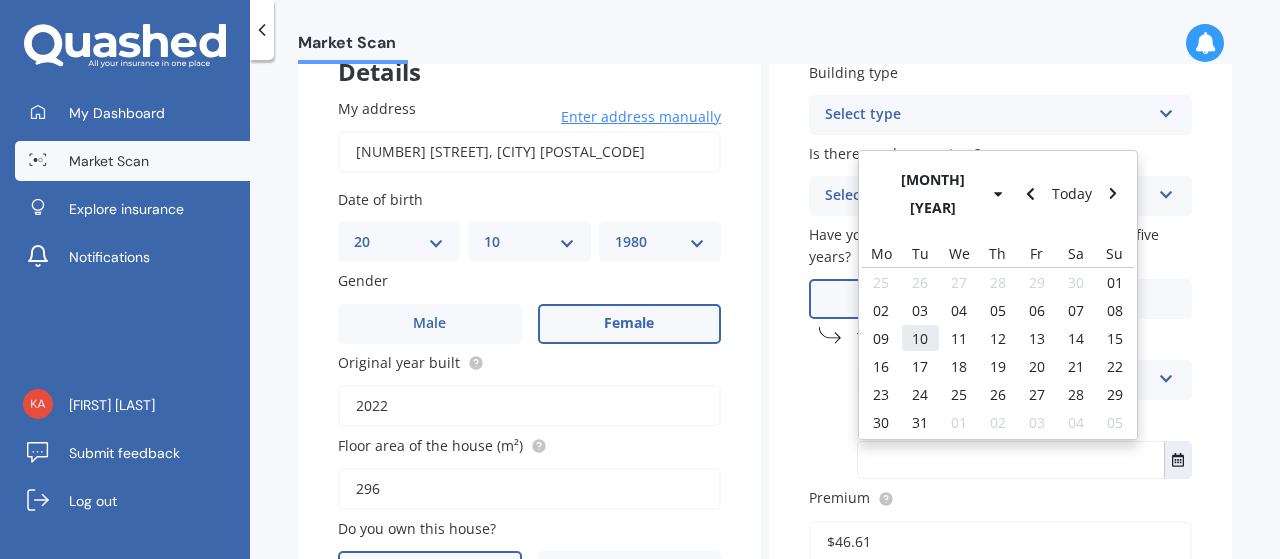 click on "10" at bounding box center (920, 338) 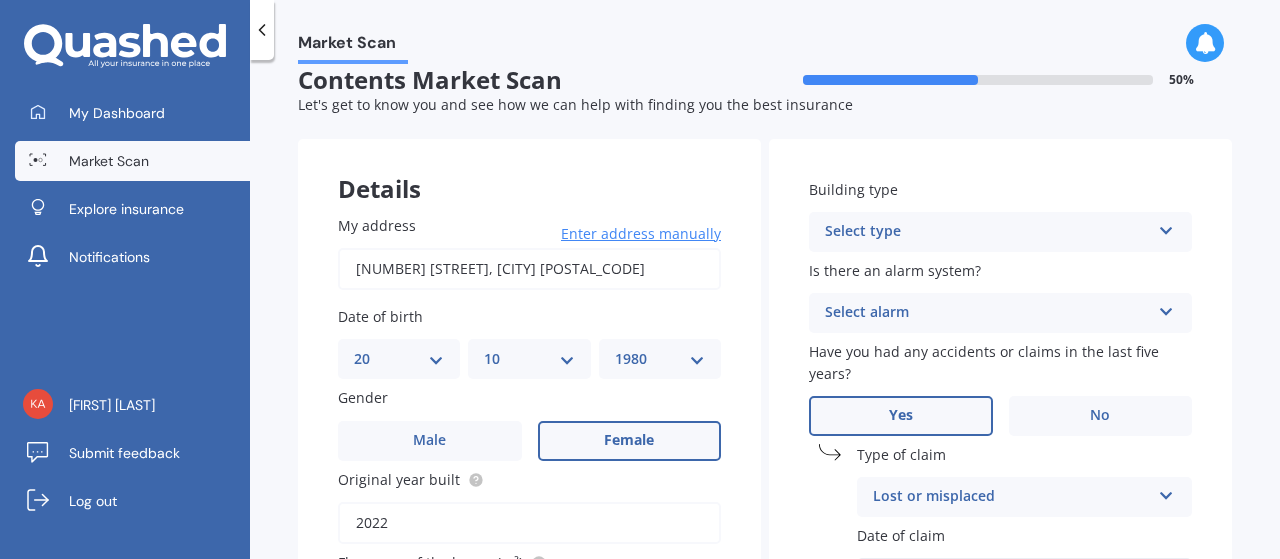 scroll, scrollTop: 0, scrollLeft: 0, axis: both 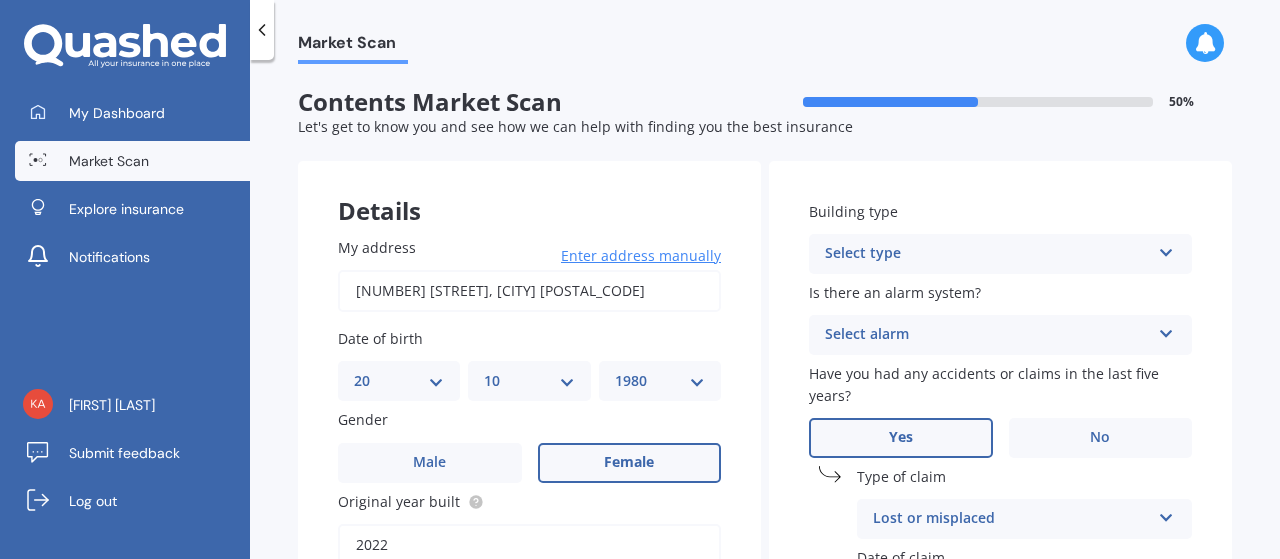 click on "Select alarm Yes, monitored Yes, not monitored No" at bounding box center [529, 792] 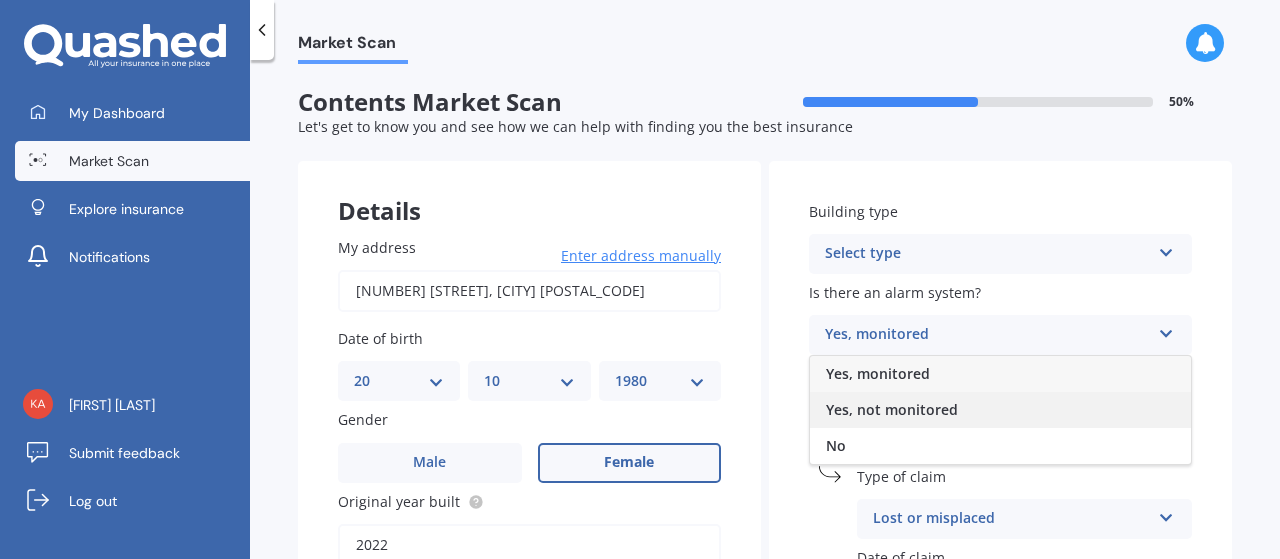 click on "Yes, not monitored" at bounding box center [1000, 410] 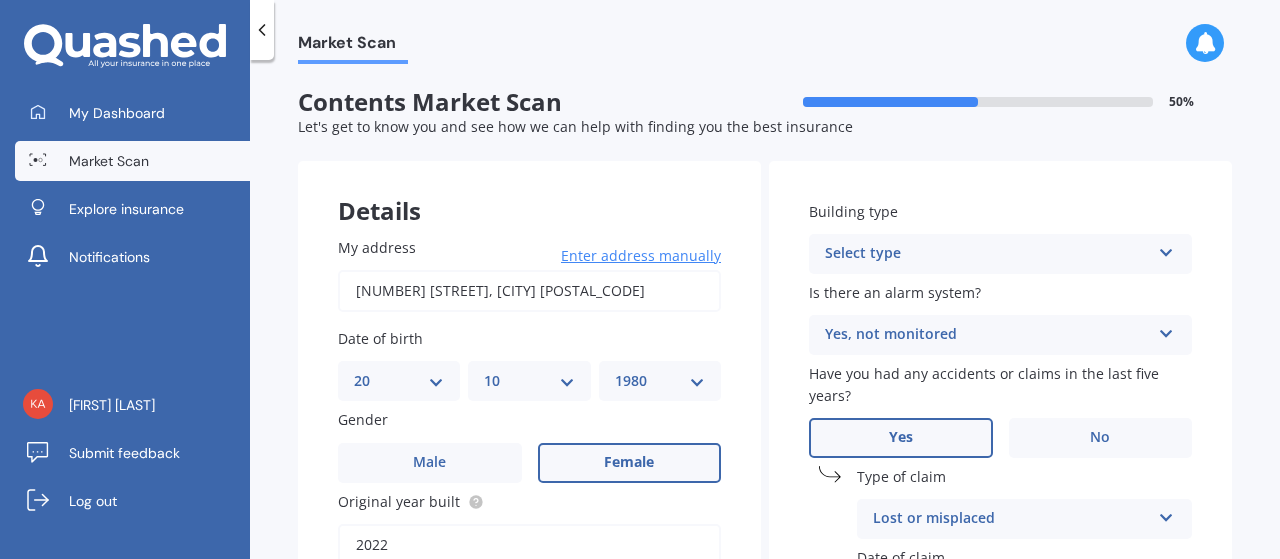 click on "Select type" at bounding box center [987, 254] 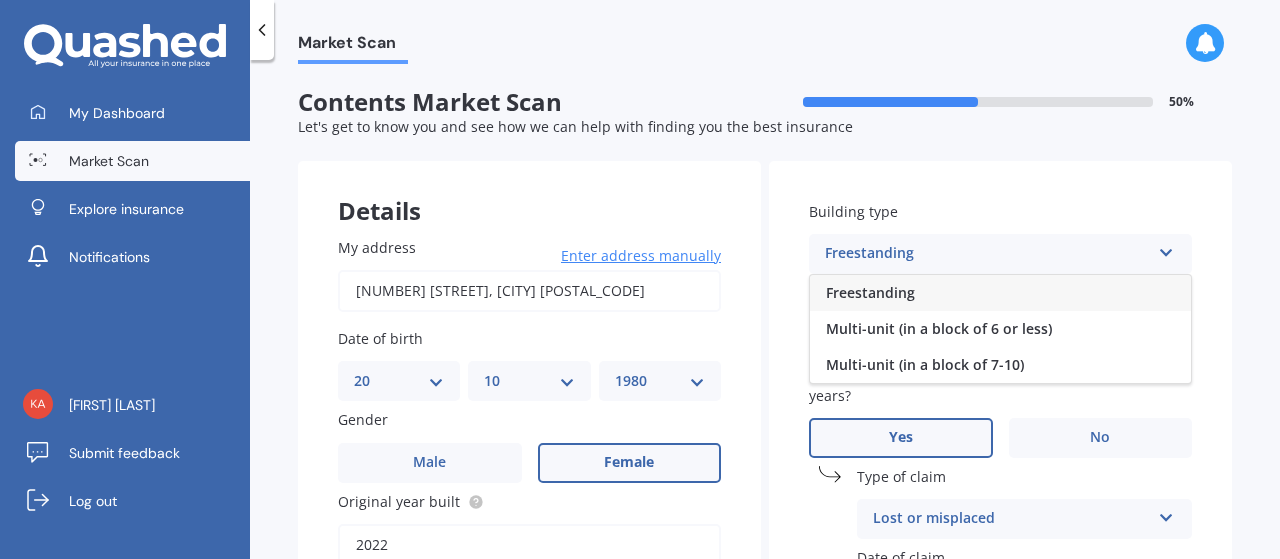 click on "Freestanding" at bounding box center [1000, 293] 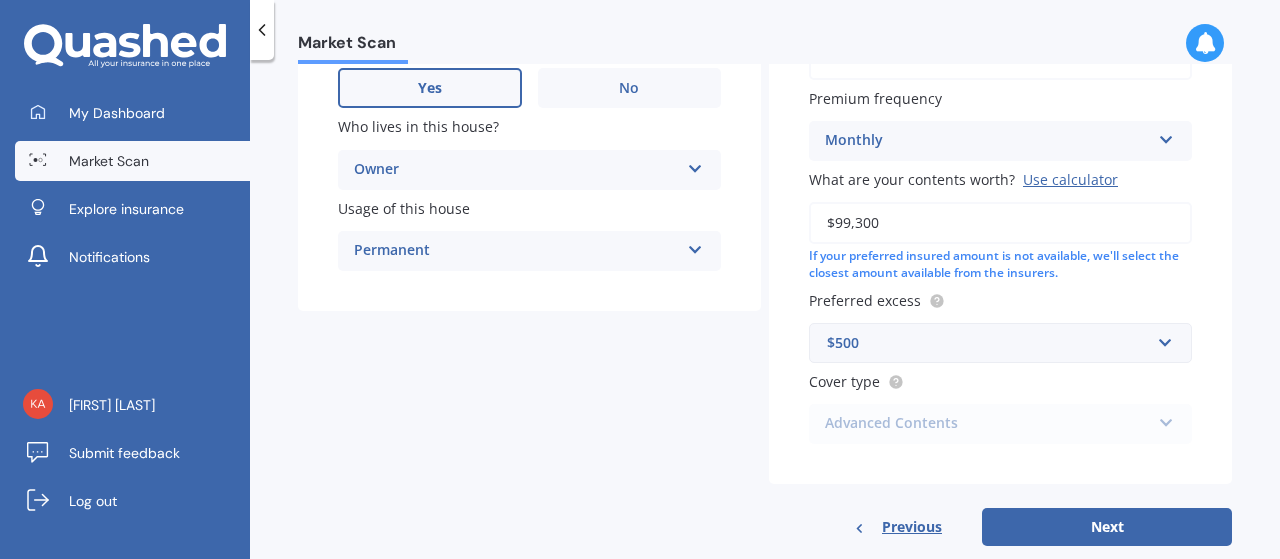 scroll, scrollTop: 664, scrollLeft: 0, axis: vertical 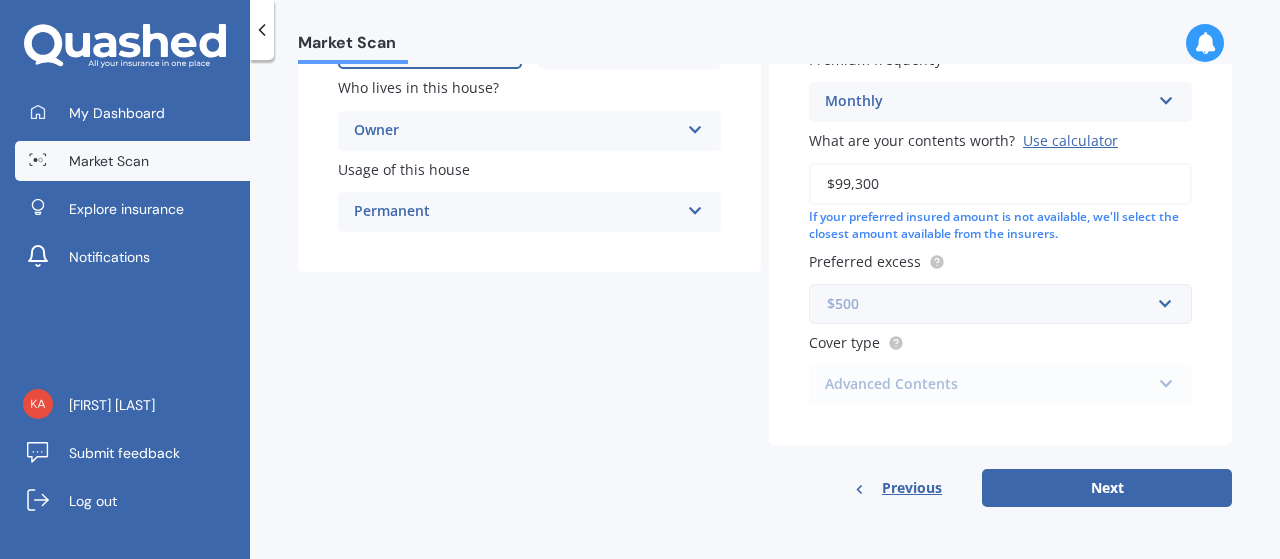 click at bounding box center (993, 304) 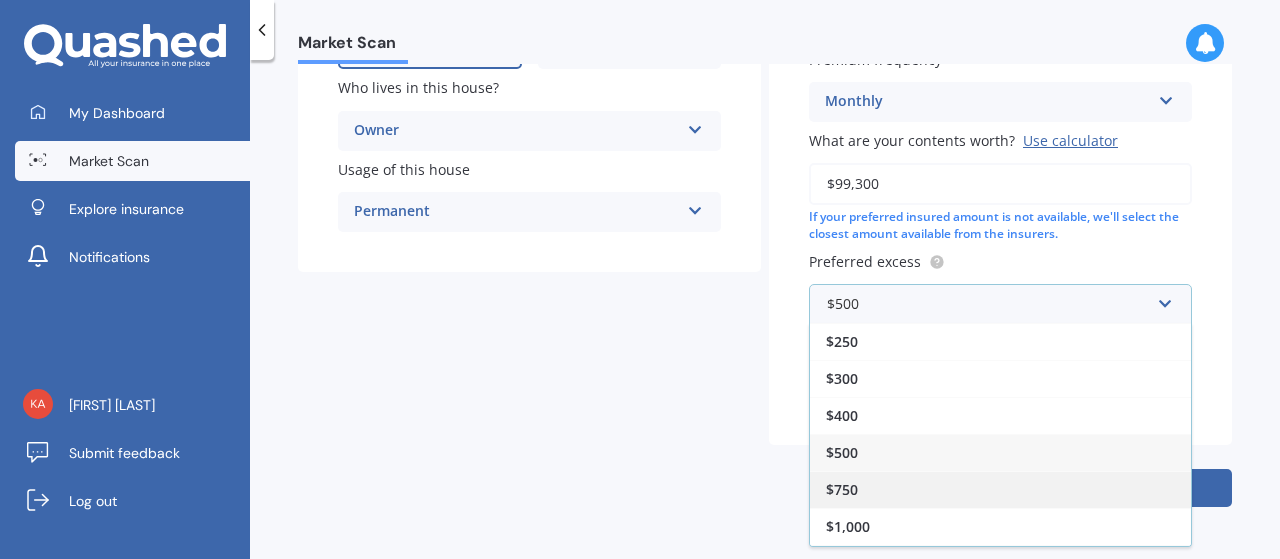 click on "$750" at bounding box center (1000, 489) 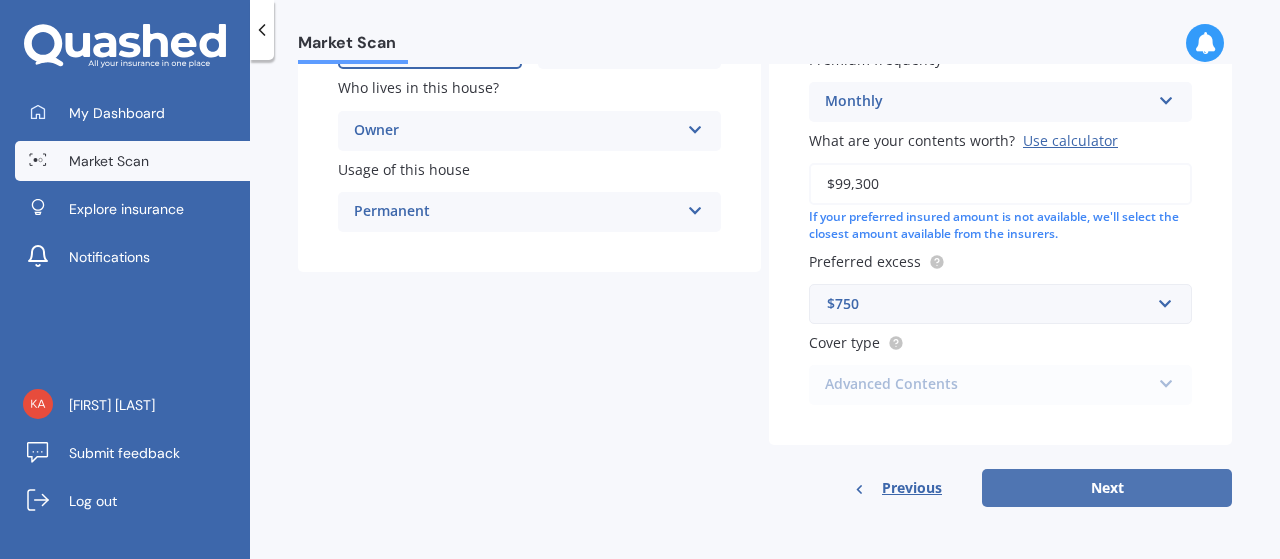 click on "Next" at bounding box center (1107, 488) 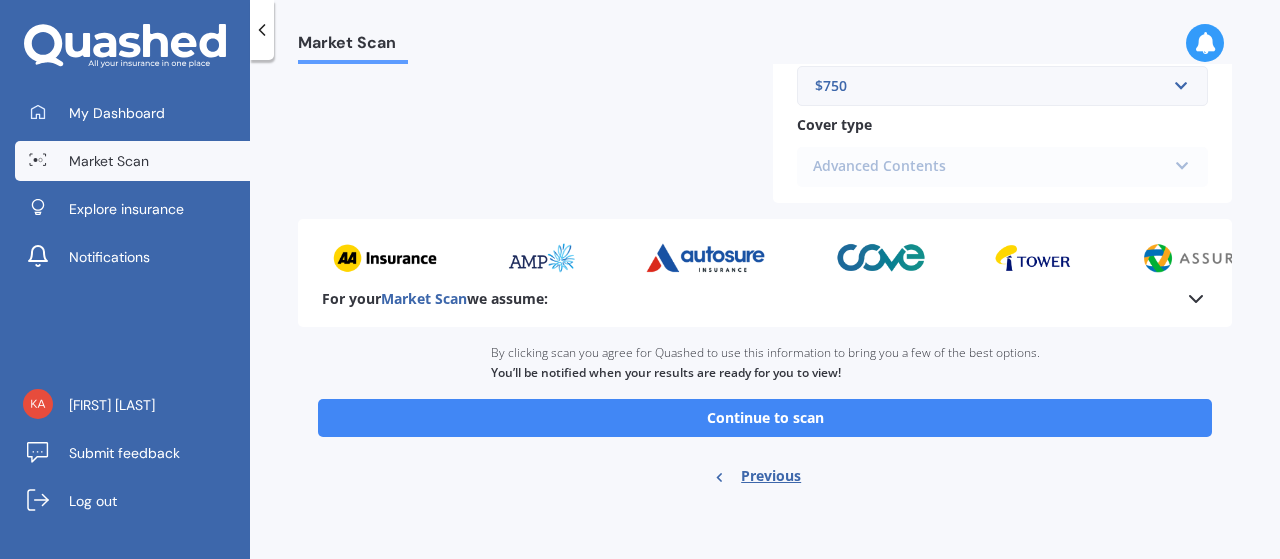 scroll, scrollTop: 798, scrollLeft: 0, axis: vertical 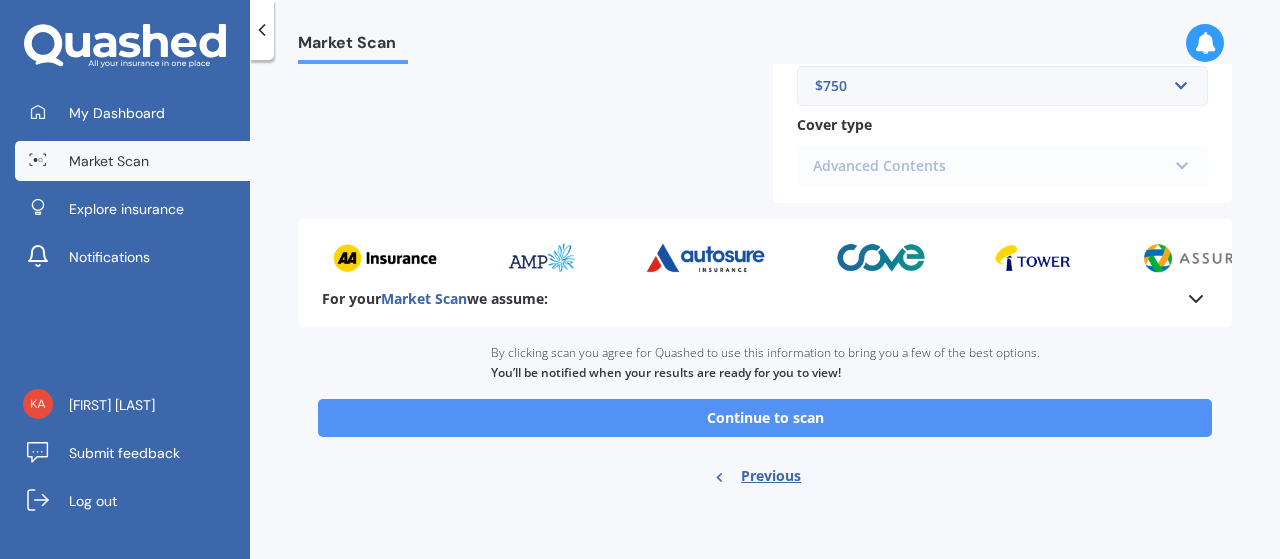 click on "Continue to scan" at bounding box center (765, 418) 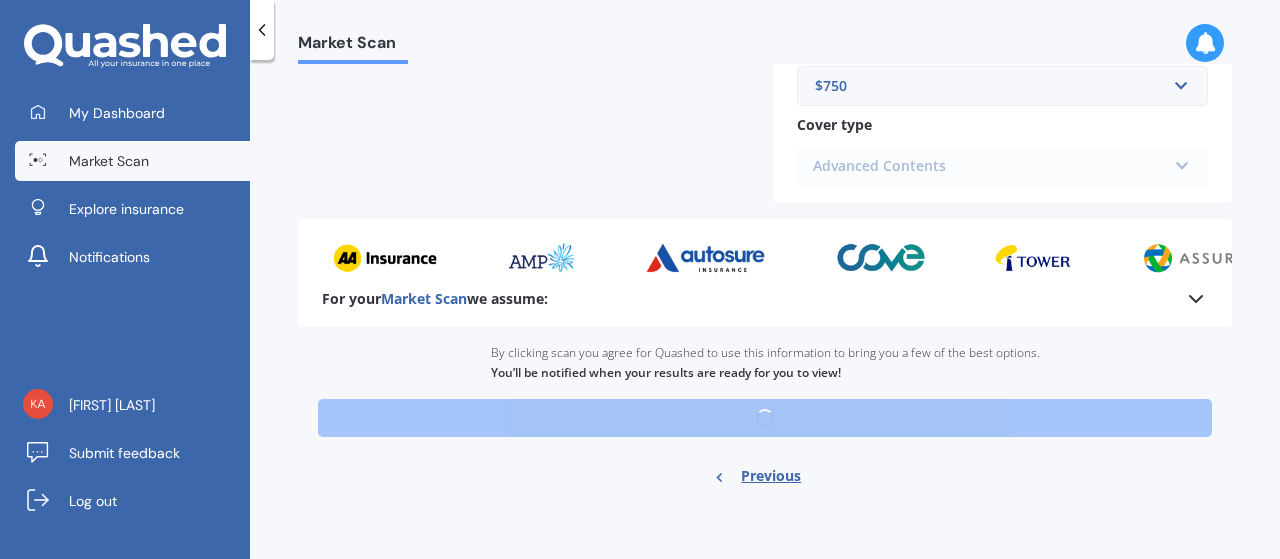 click on "Ready to go By clicking scan you agree for Quashed to use this information to bring you a few of the best options. You’ll be notified when your results are ready for you to view! Continue to scan Previous" at bounding box center [765, 417] 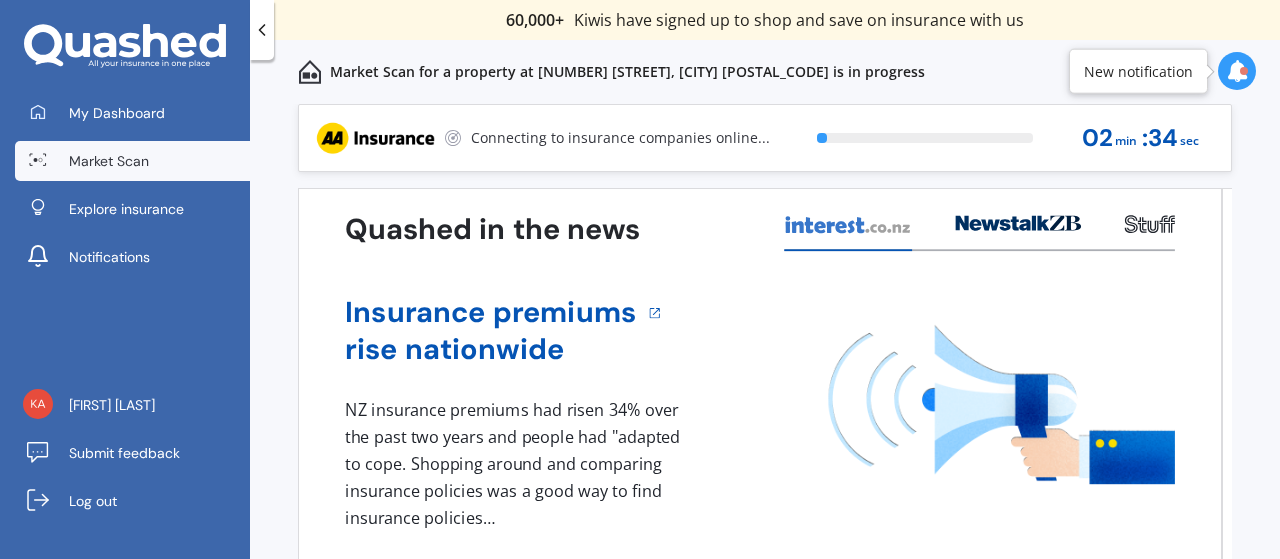 scroll, scrollTop: 0, scrollLeft: 0, axis: both 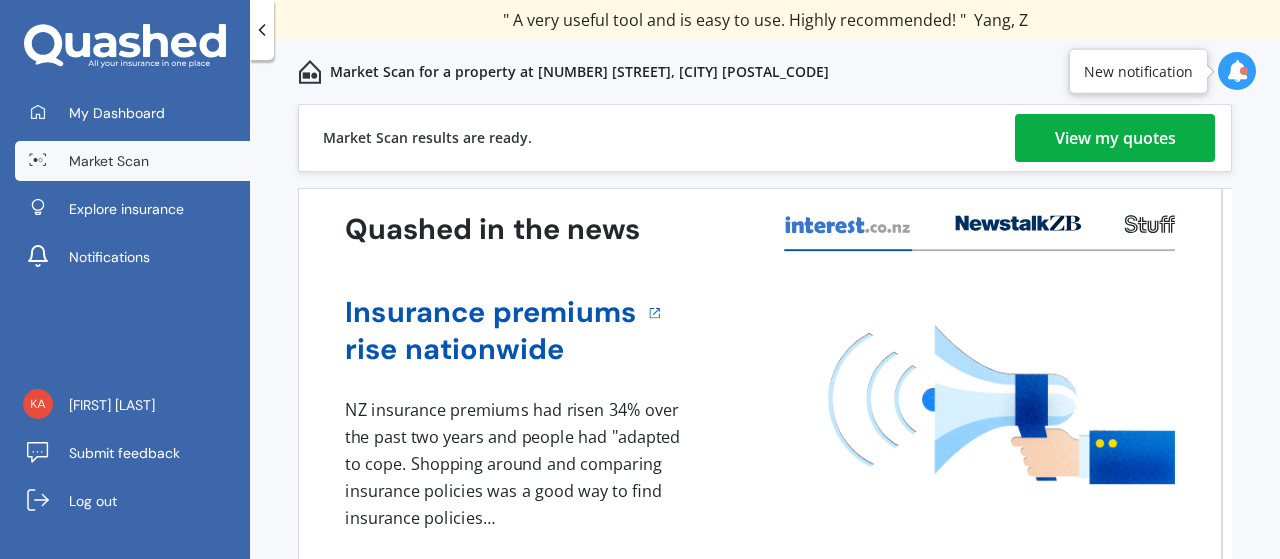 click on "View my quotes" at bounding box center [1115, 138] 